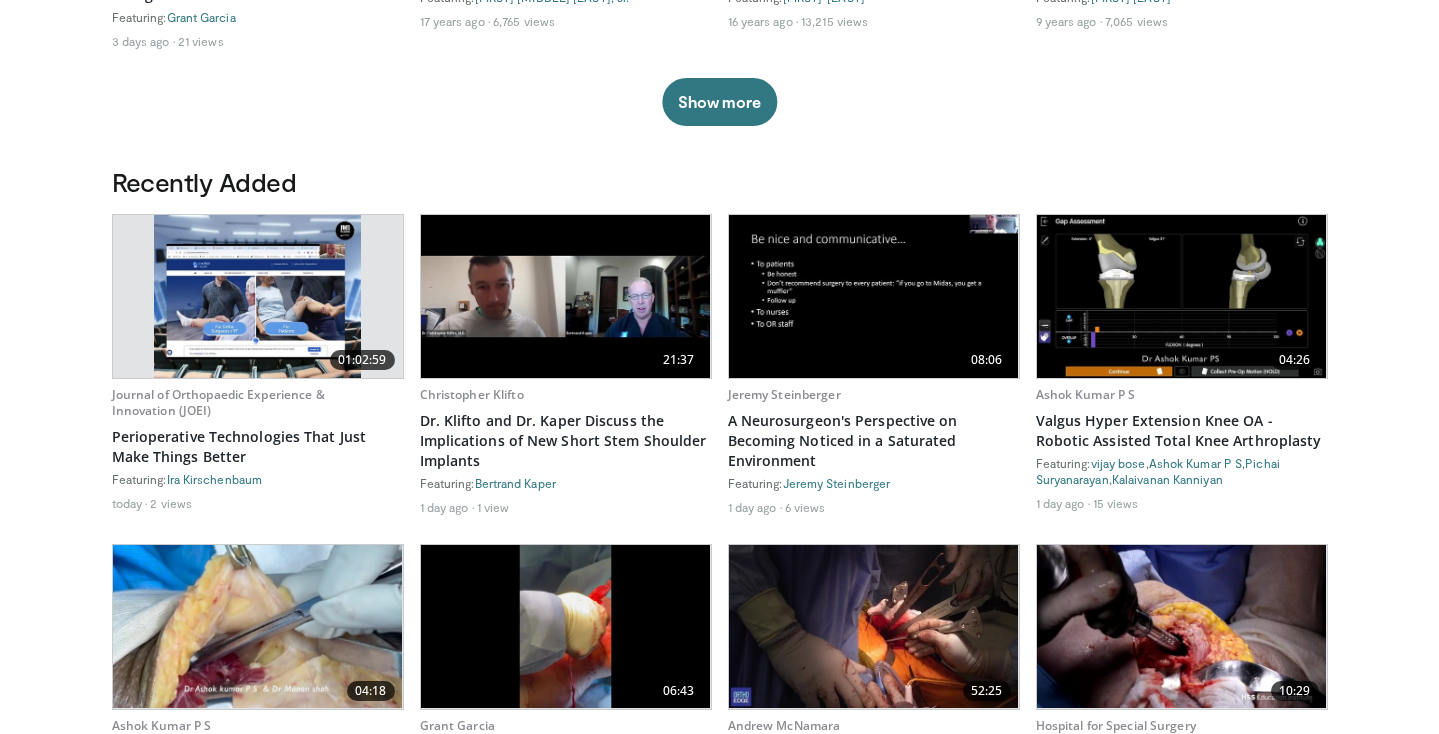 scroll, scrollTop: 952, scrollLeft: 0, axis: vertical 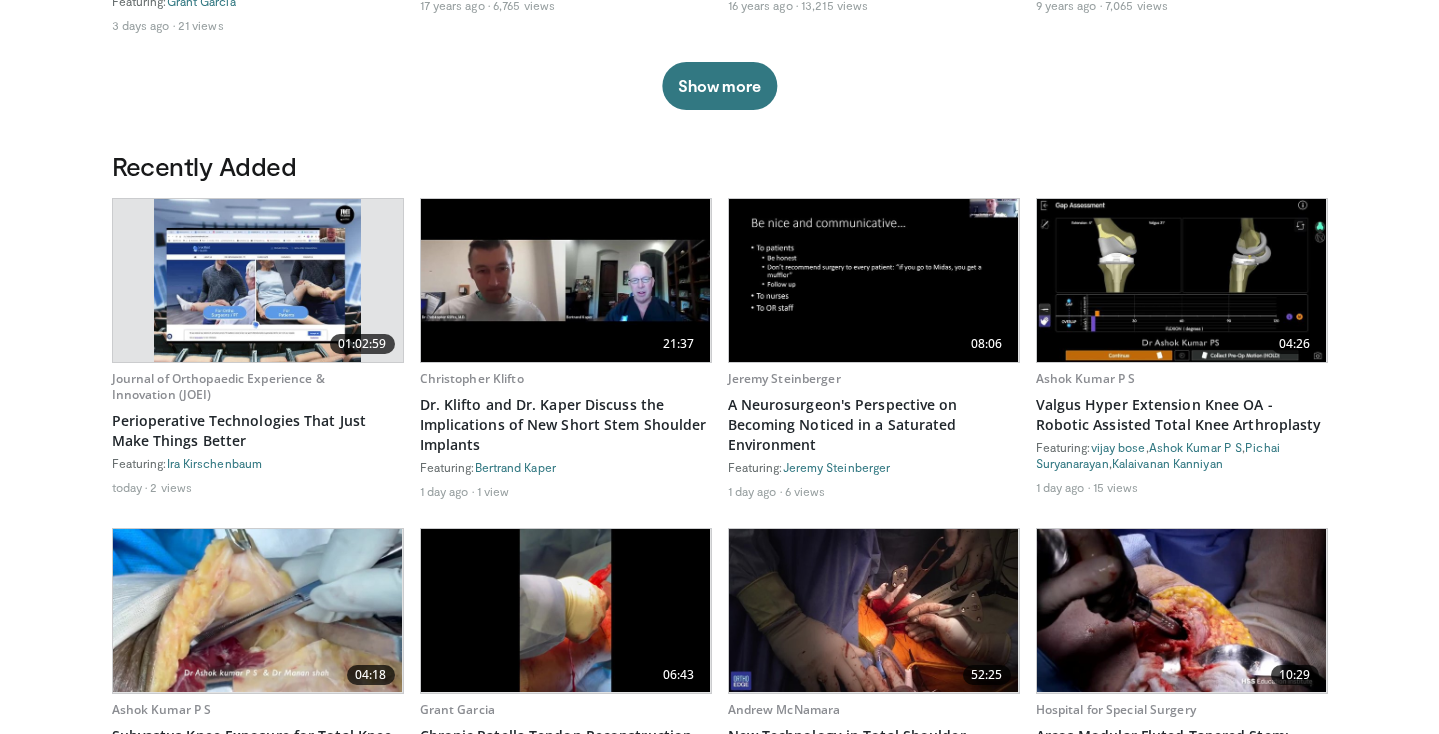 click on "Specialties
Adult & Family Medicine
Allergy, Asthma, Immunology
Anesthesiology
Cardiology
Dental
Dermatology
Endocrinology
Gastroenterology & Hepatology
General Surgery
Hematology & Oncology
Infectious Disease
Nephrology
Neurology
Neurosurgery
Obstetrics & Gynecology
Ophthalmology
Oral Maxillofacial
Orthopaedics
Otolaryngology
Pediatrics
Plastic Surgery
Podiatry
Psychiatry
Pulmonology
Radiation Oncology
Radiology
Rheumatology
Urology" at bounding box center (719, 278) 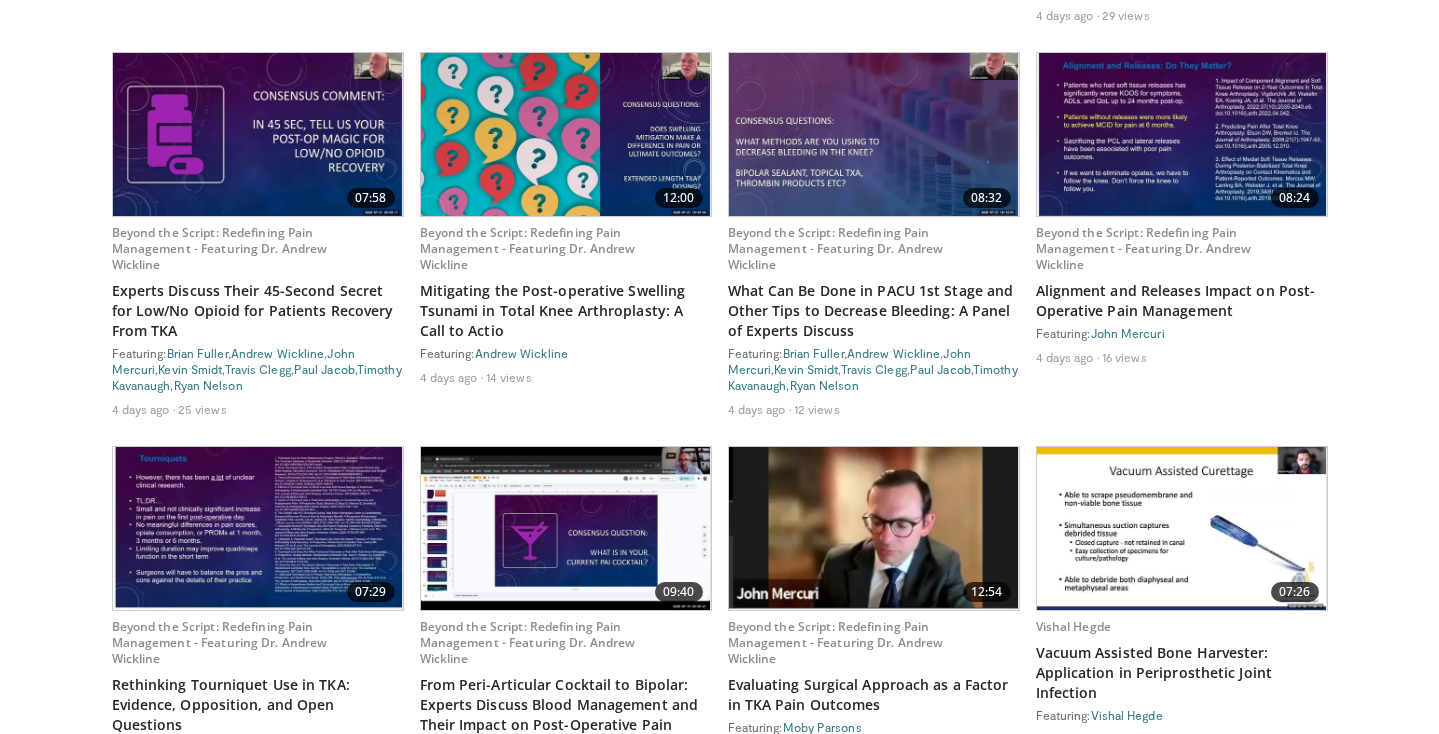 scroll, scrollTop: 2484, scrollLeft: 0, axis: vertical 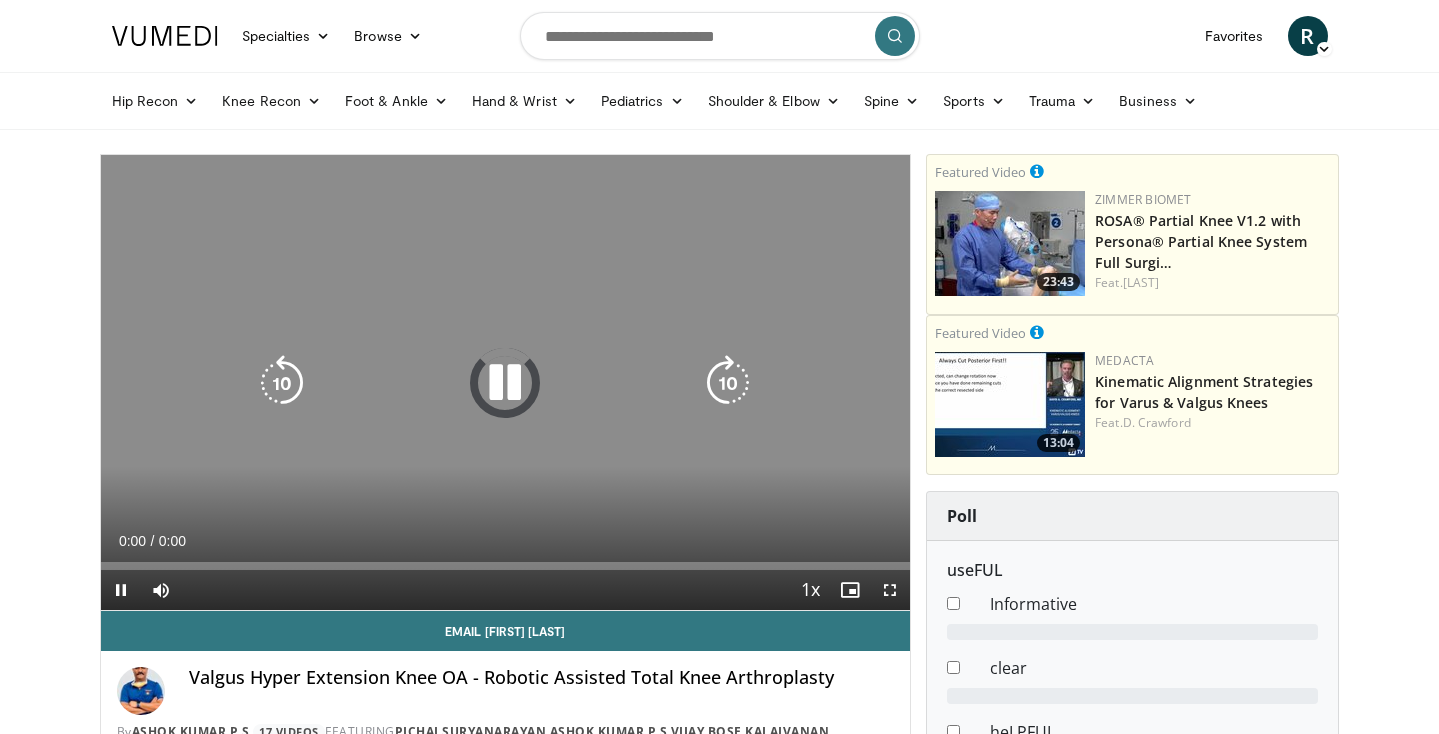 click at bounding box center (505, 383) 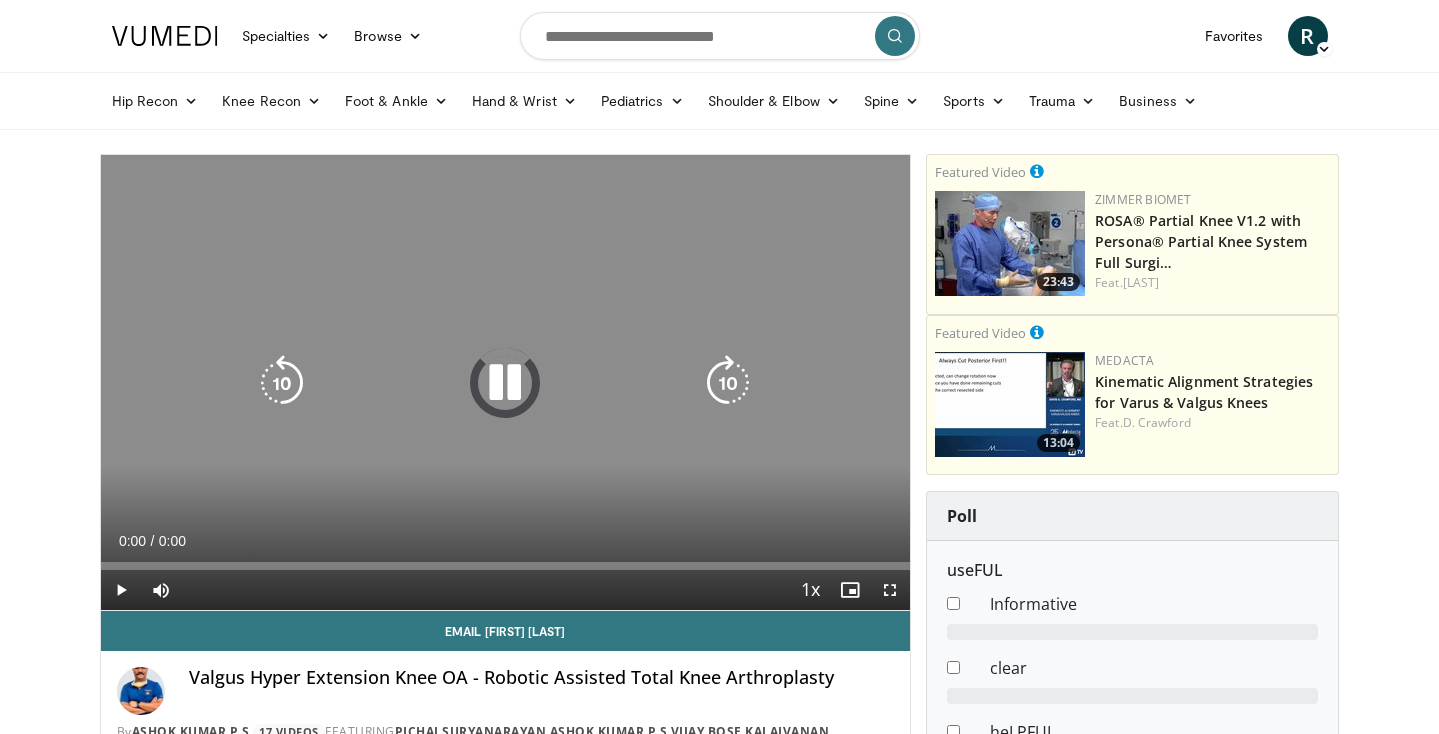 scroll, scrollTop: 0, scrollLeft: 0, axis: both 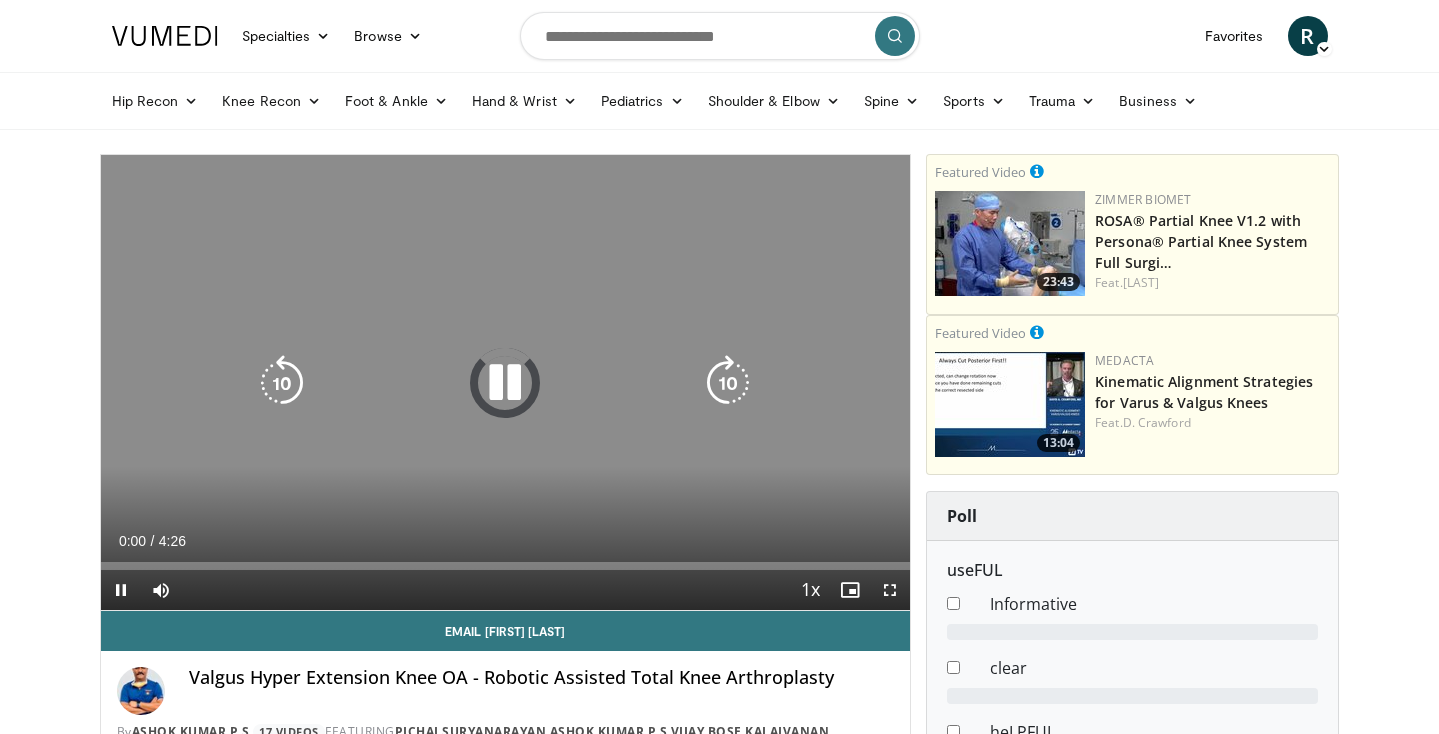 click at bounding box center [505, 383] 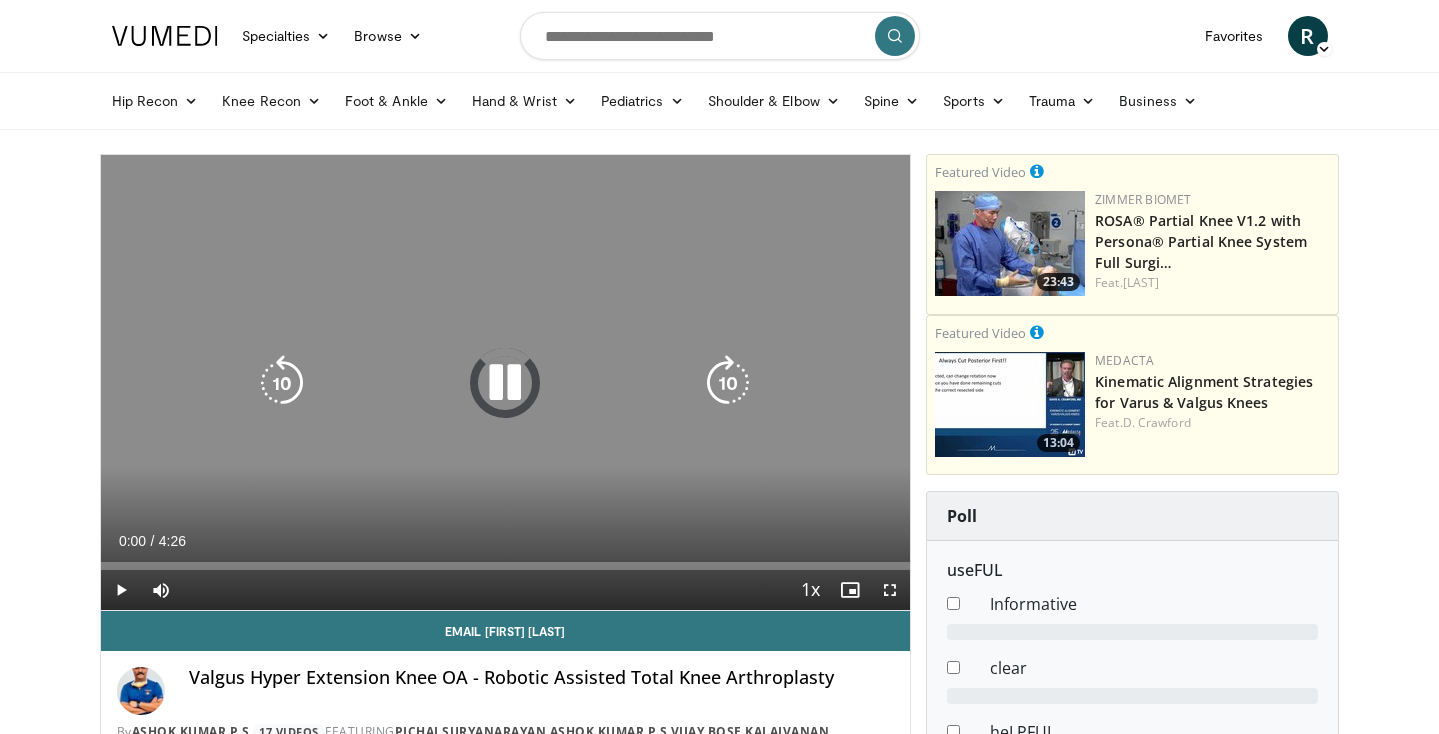 click at bounding box center [505, 383] 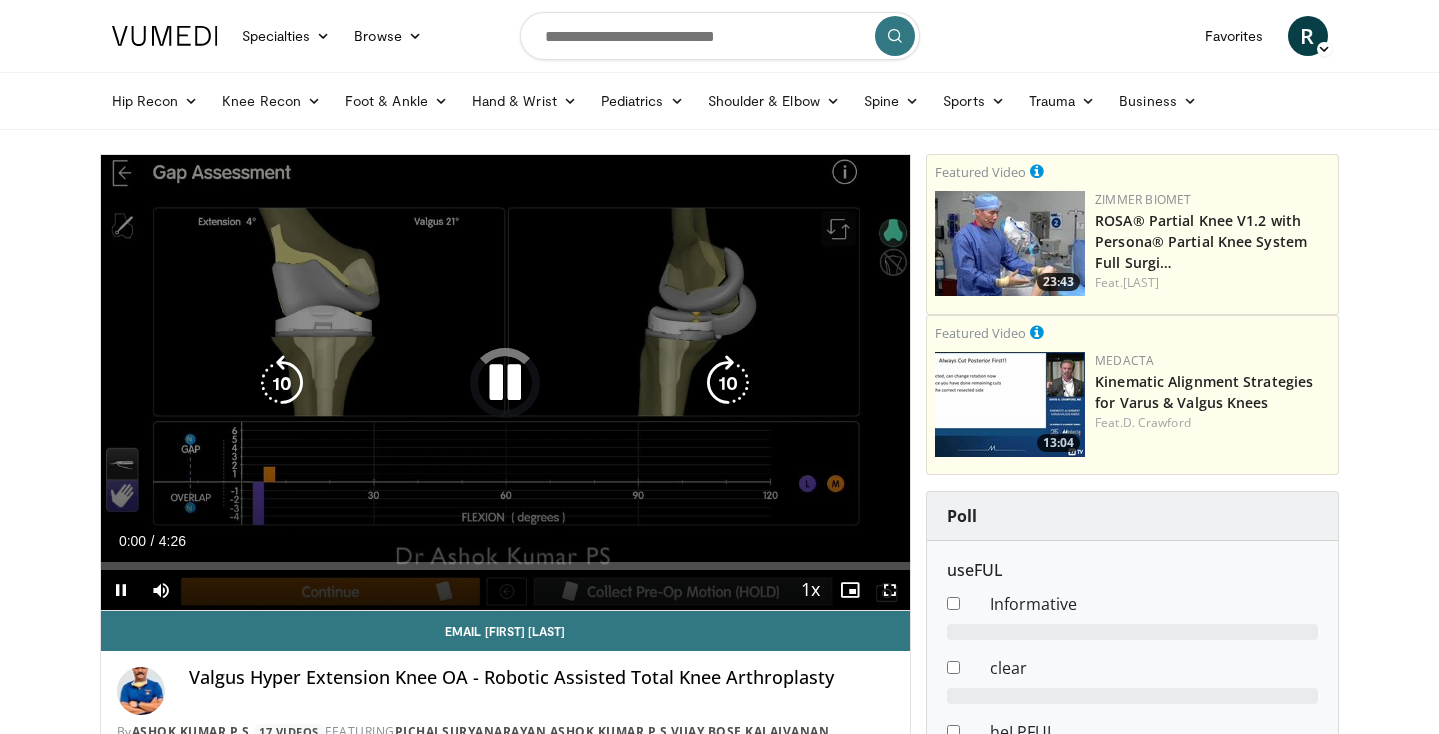 click at bounding box center [505, 383] 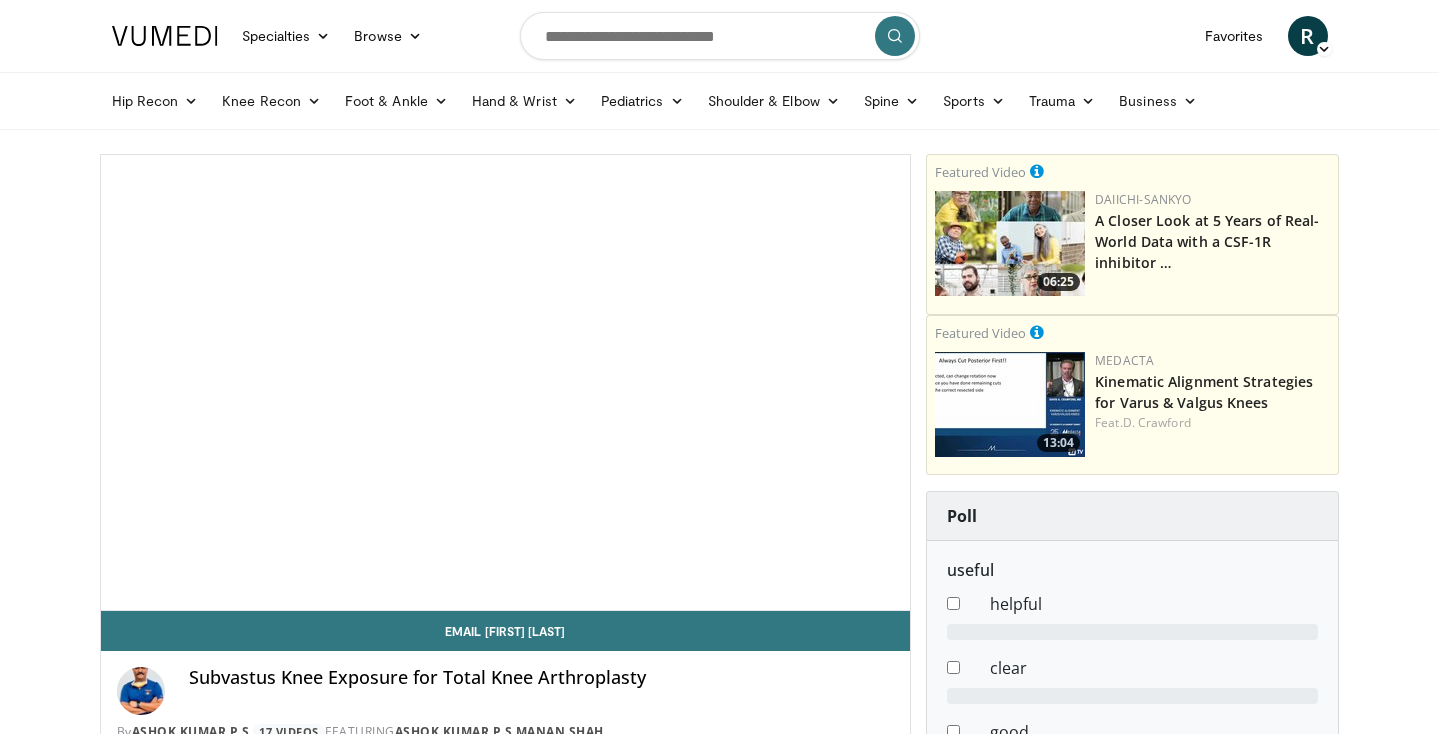 scroll, scrollTop: 0, scrollLeft: 0, axis: both 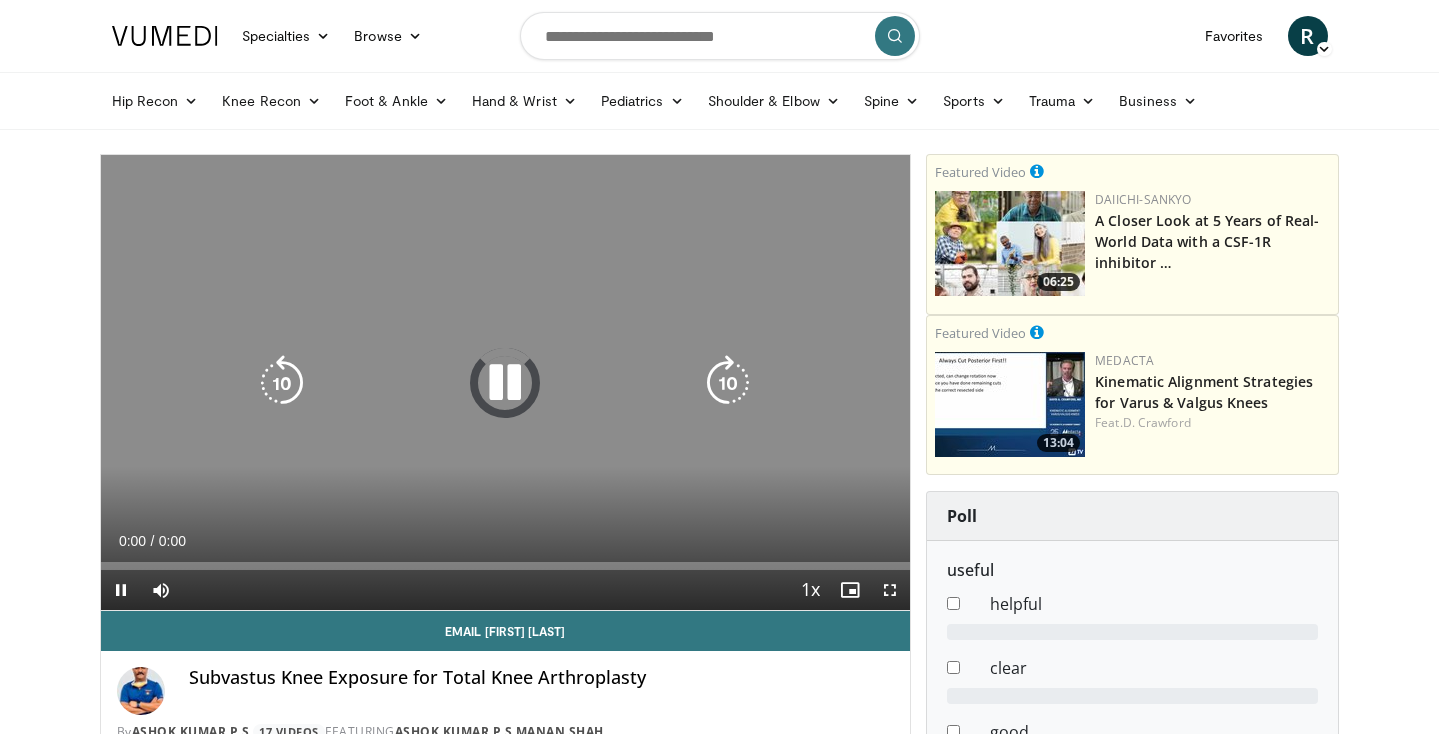 click at bounding box center (505, 383) 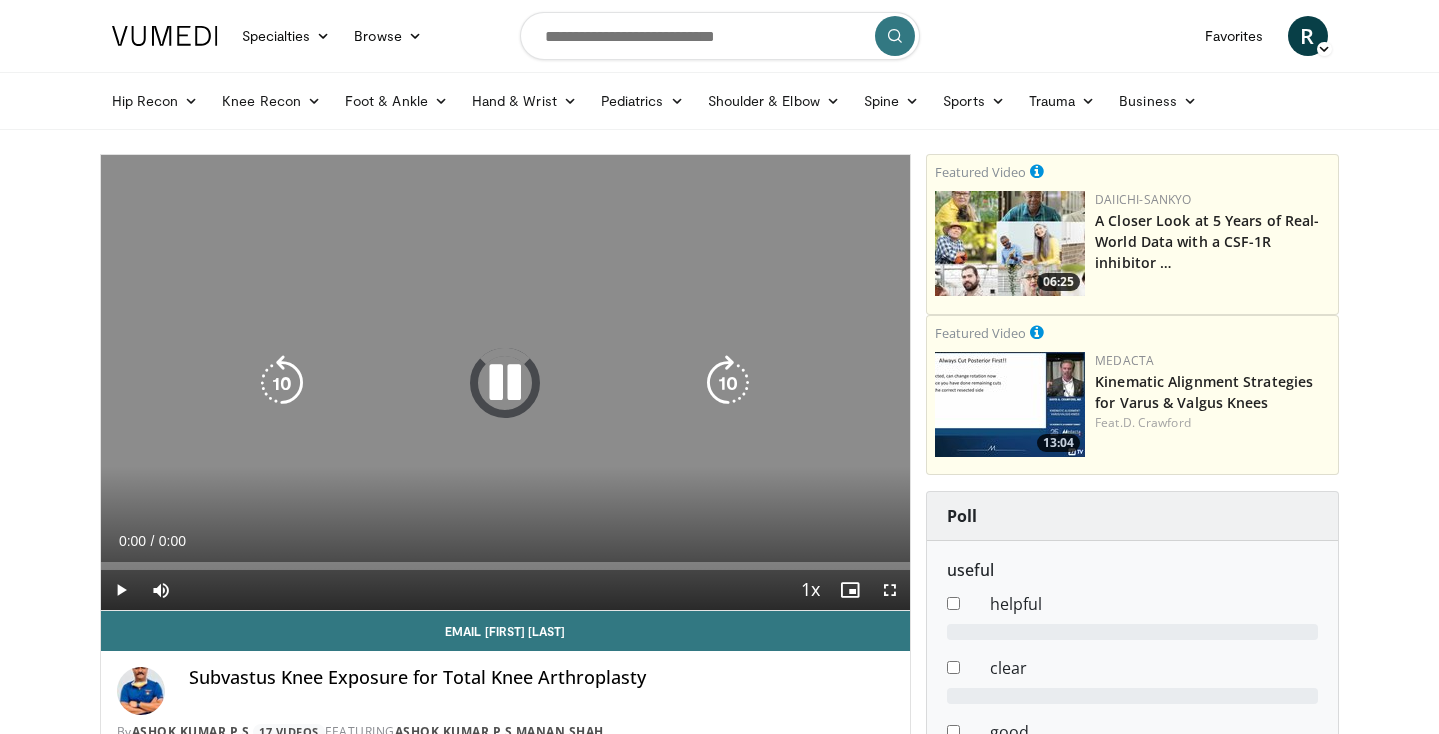 click at bounding box center (505, 383) 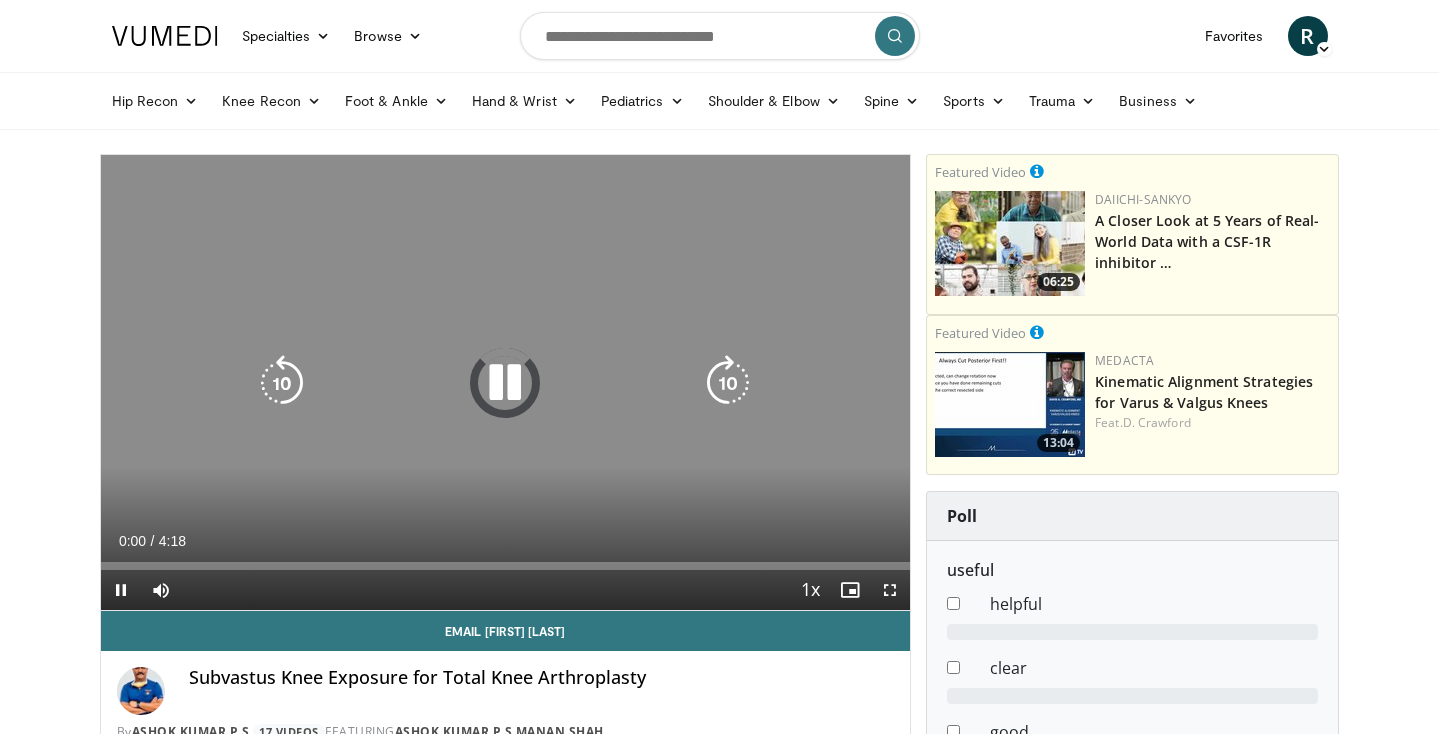 click at bounding box center [505, 383] 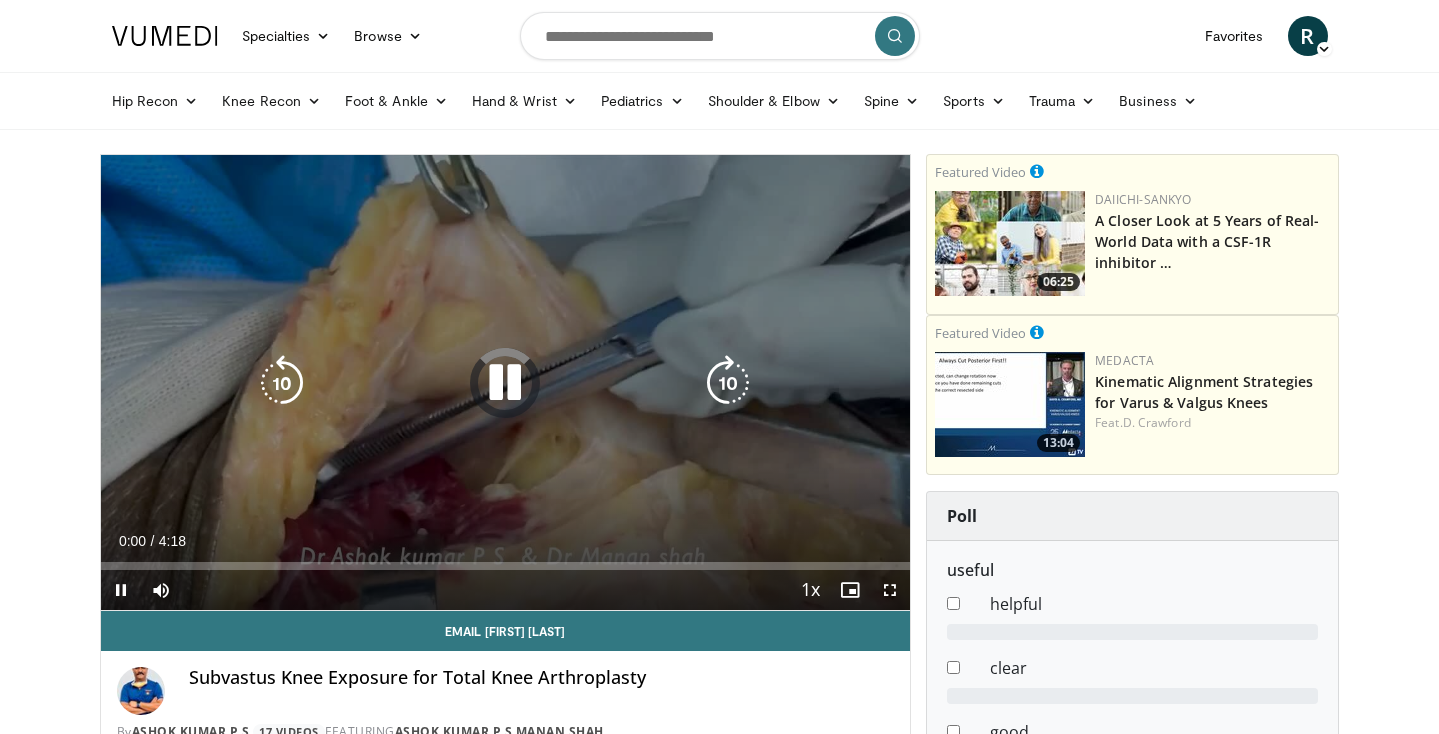 click at bounding box center (505, 383) 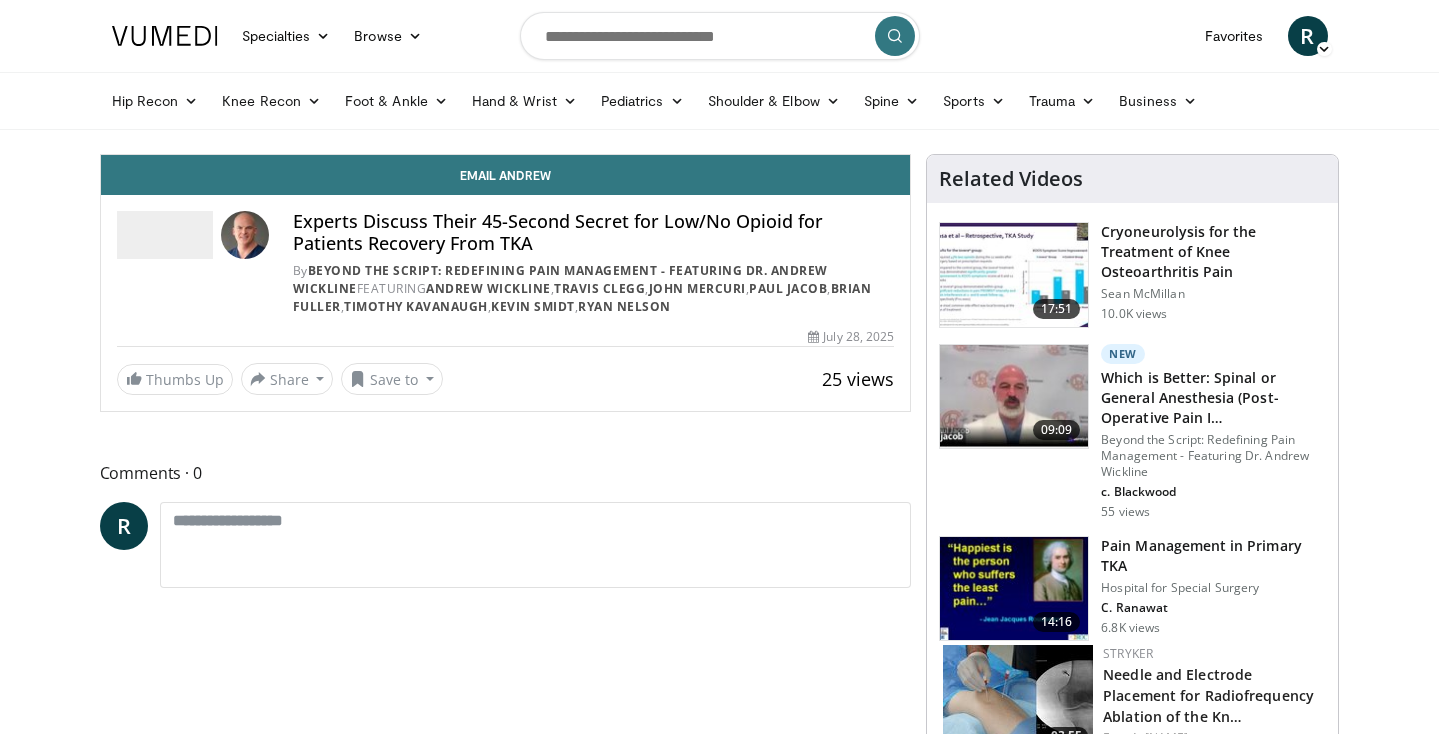 scroll, scrollTop: 0, scrollLeft: 0, axis: both 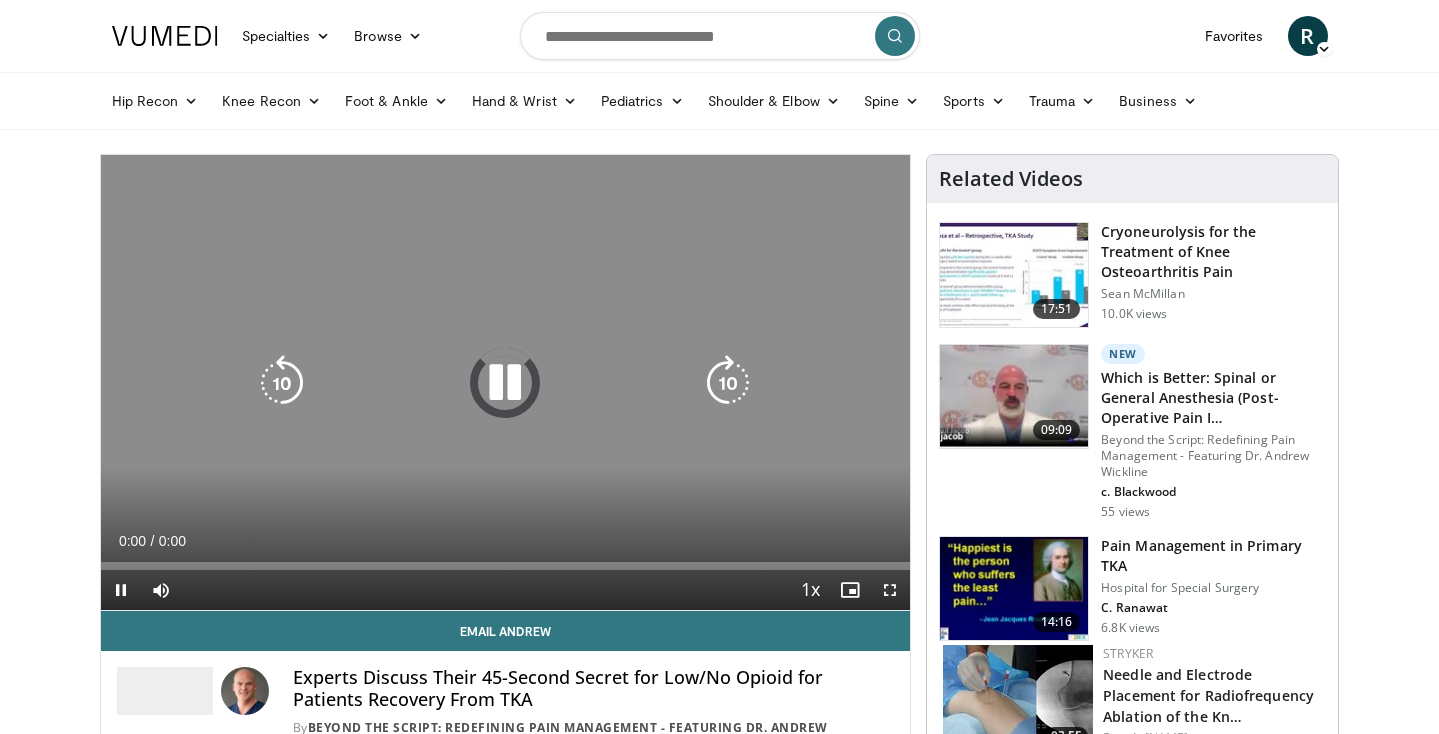 click at bounding box center [505, 383] 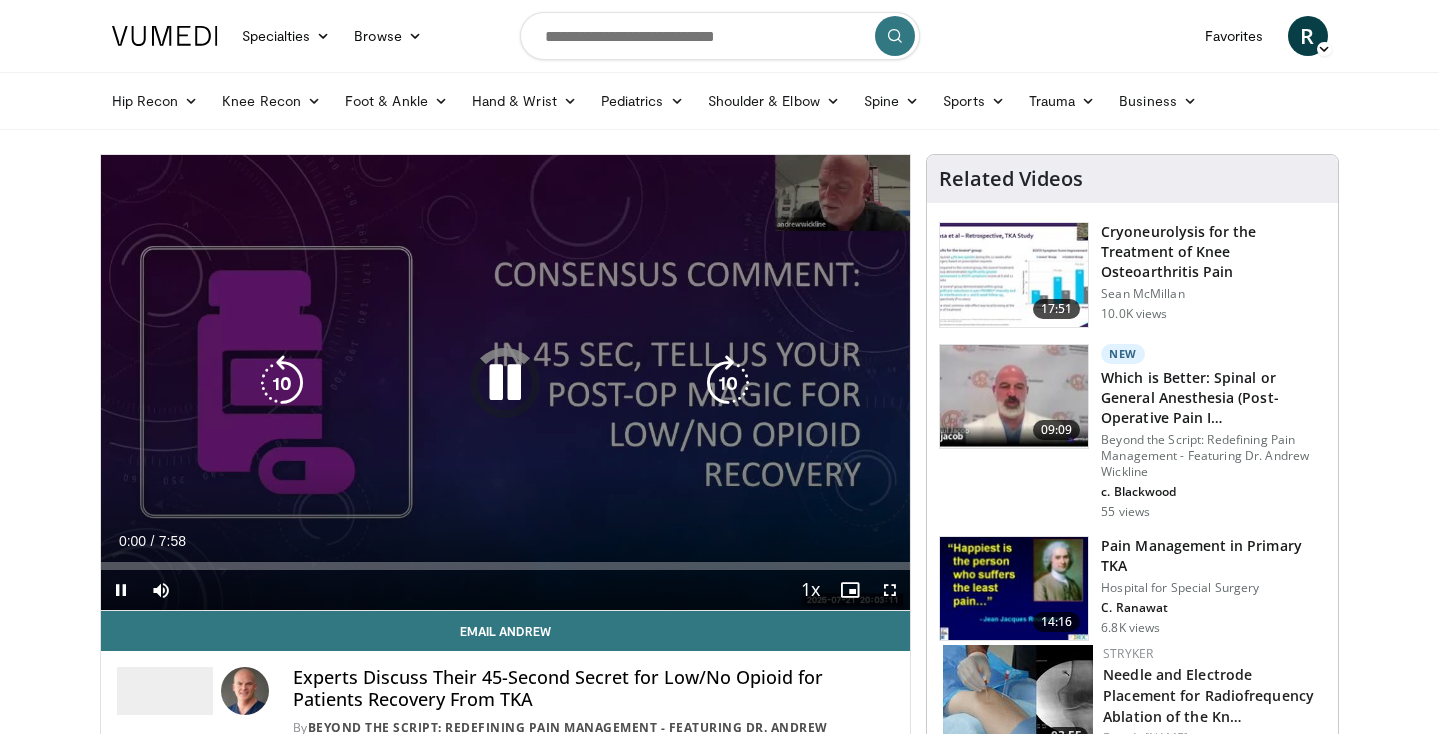 click at bounding box center [505, 383] 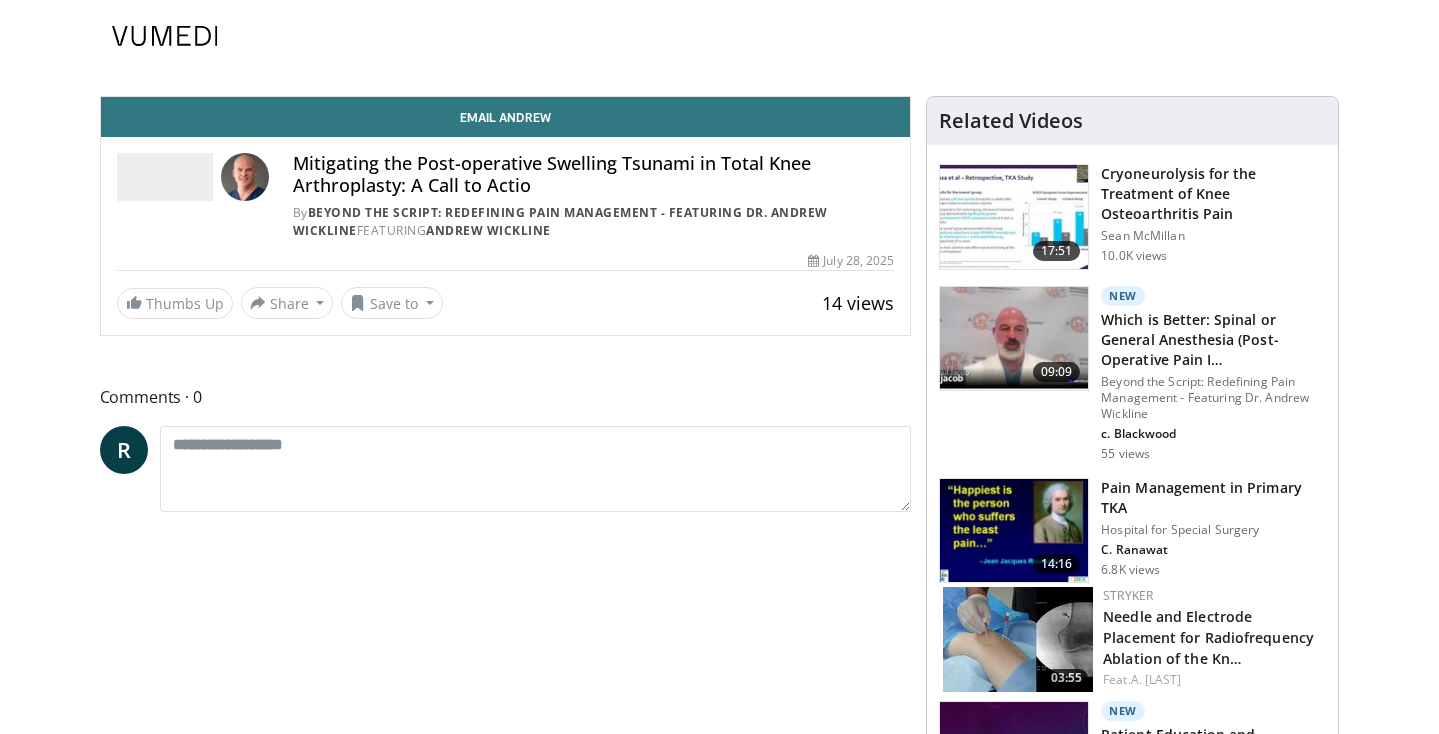 scroll, scrollTop: 0, scrollLeft: 0, axis: both 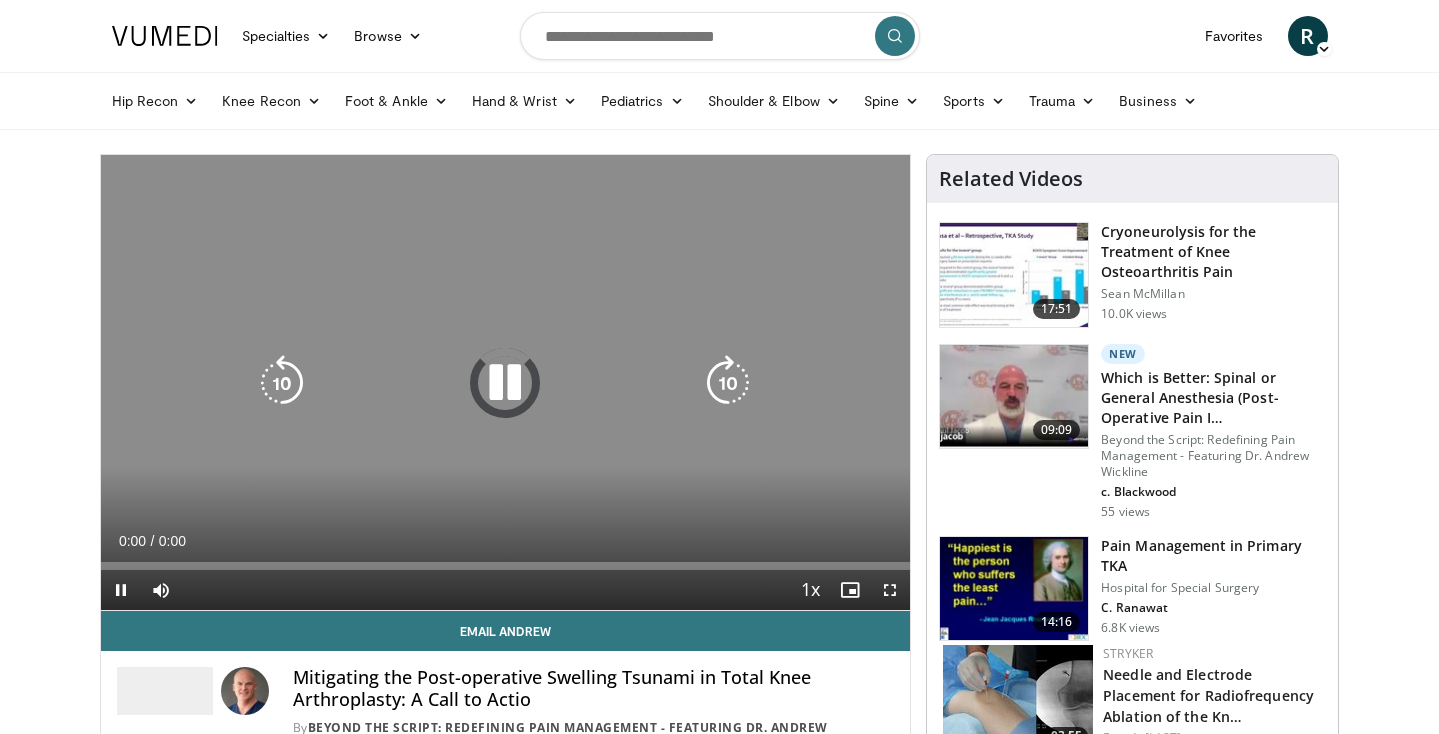 click at bounding box center [505, 383] 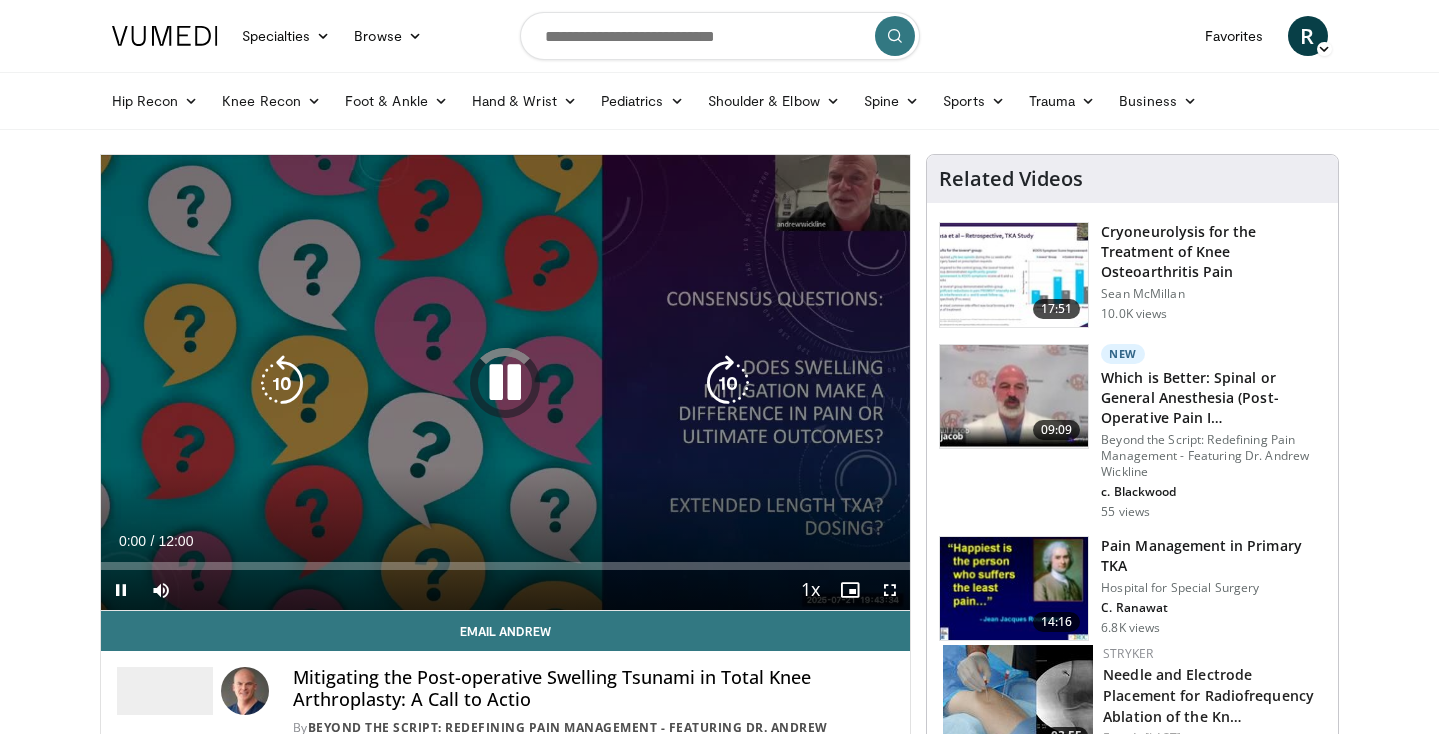 click at bounding box center (505, 383) 